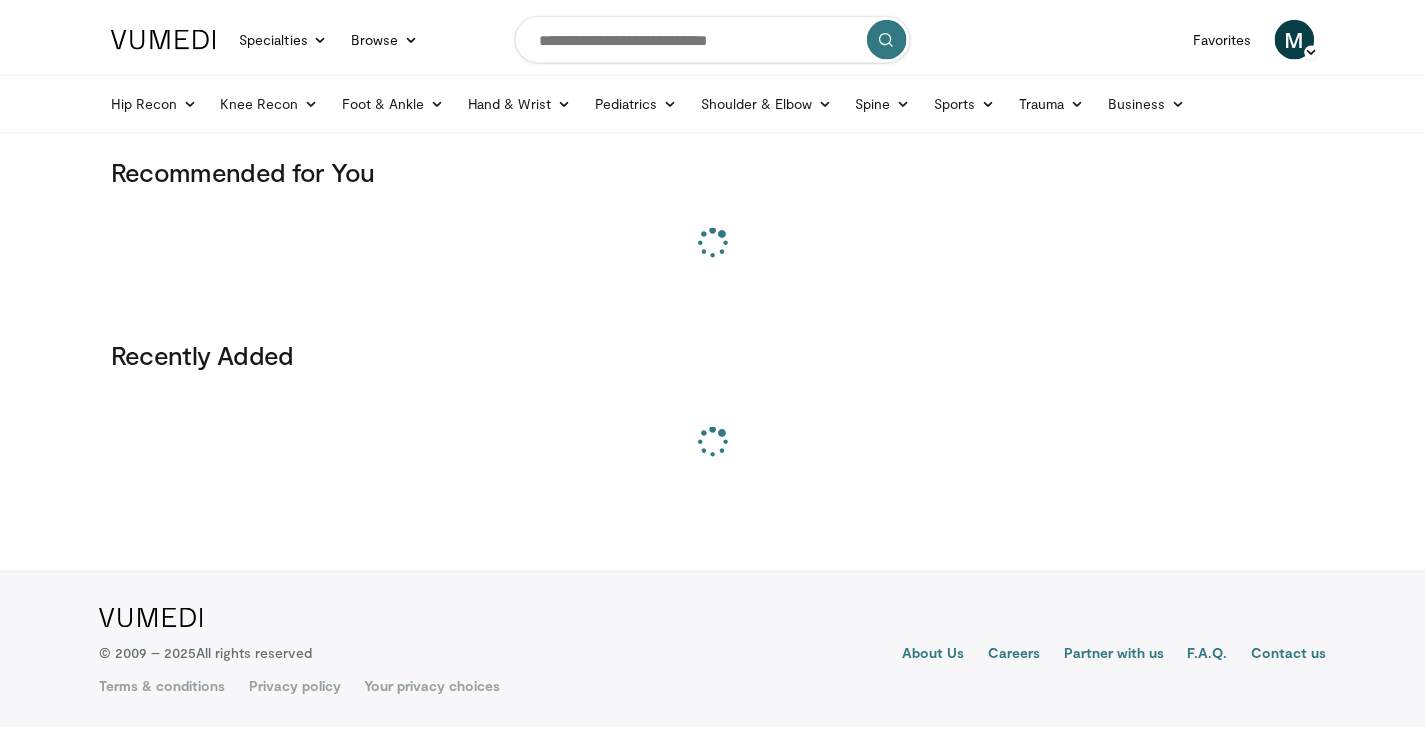 scroll, scrollTop: 0, scrollLeft: 0, axis: both 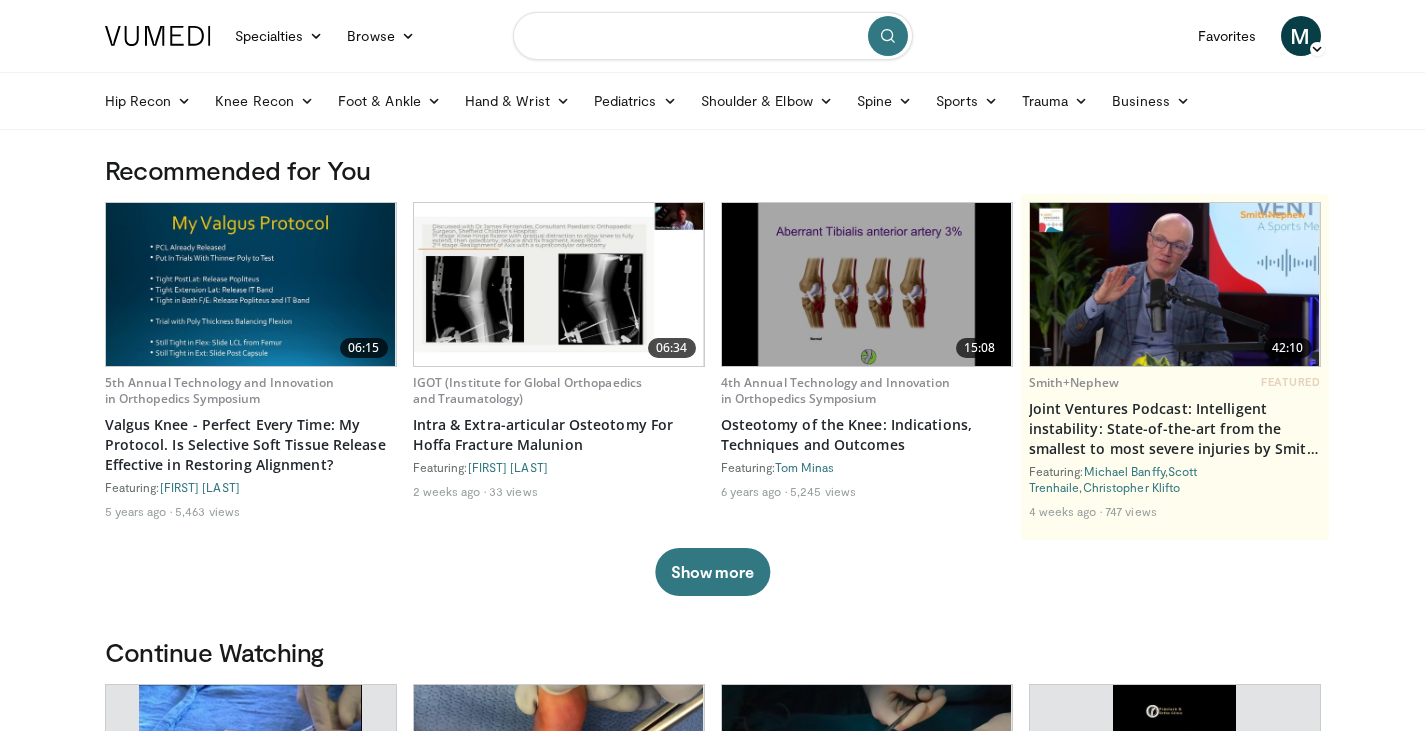 click at bounding box center (713, 36) 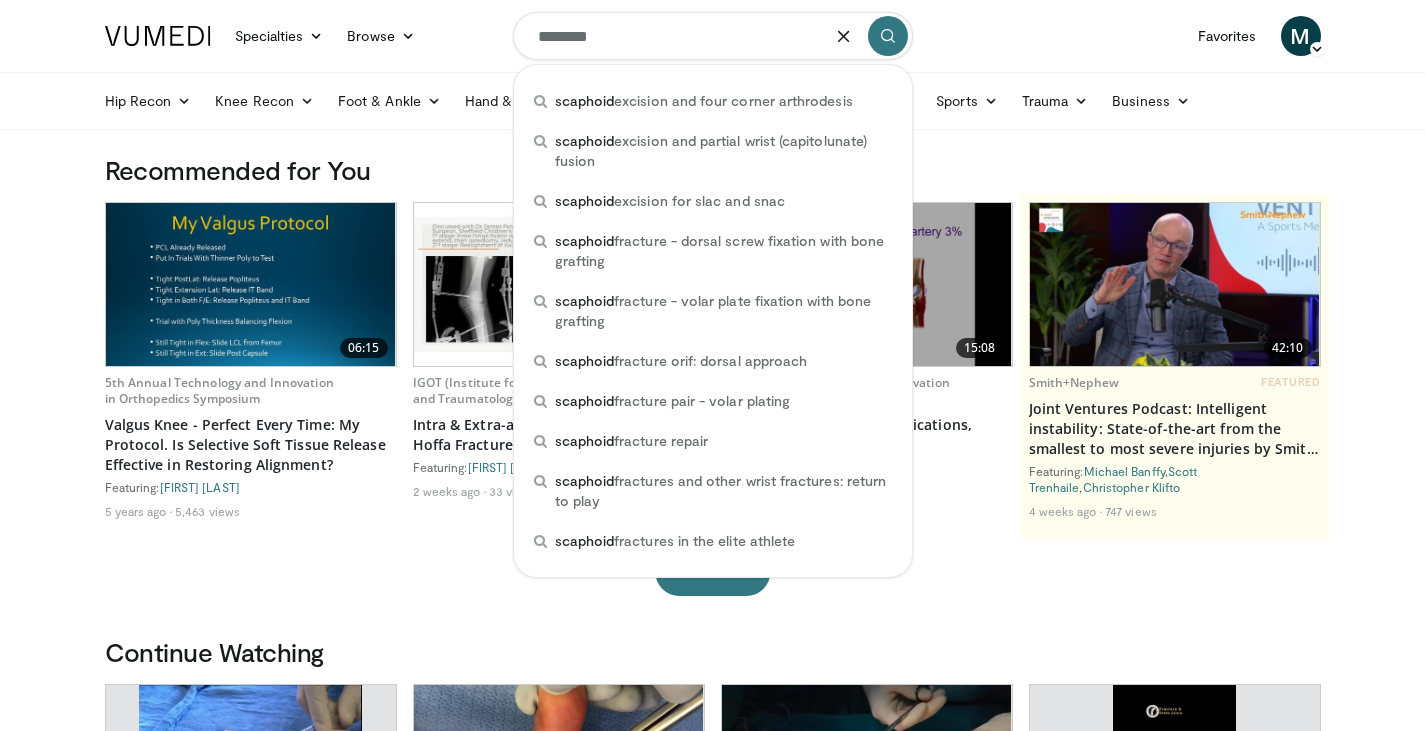 type on "********" 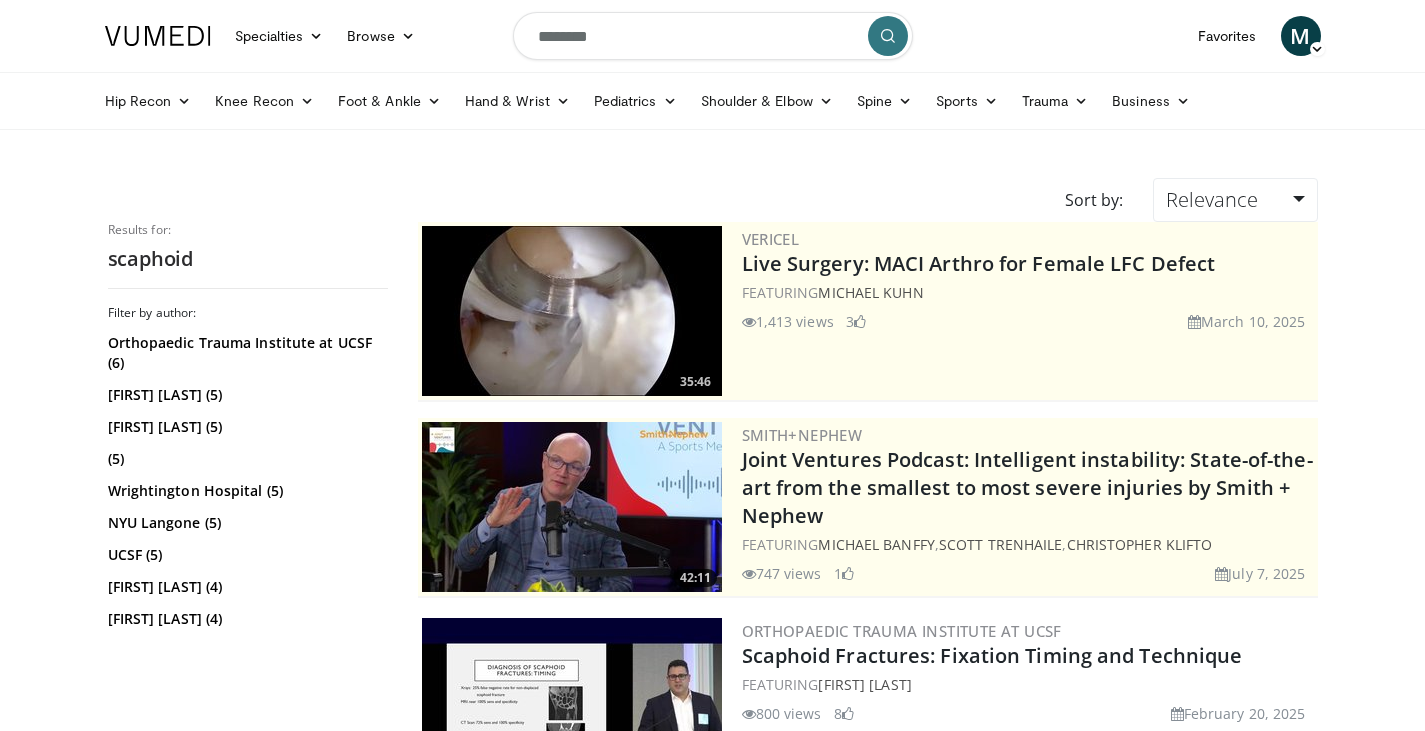 scroll, scrollTop: 0, scrollLeft: 0, axis: both 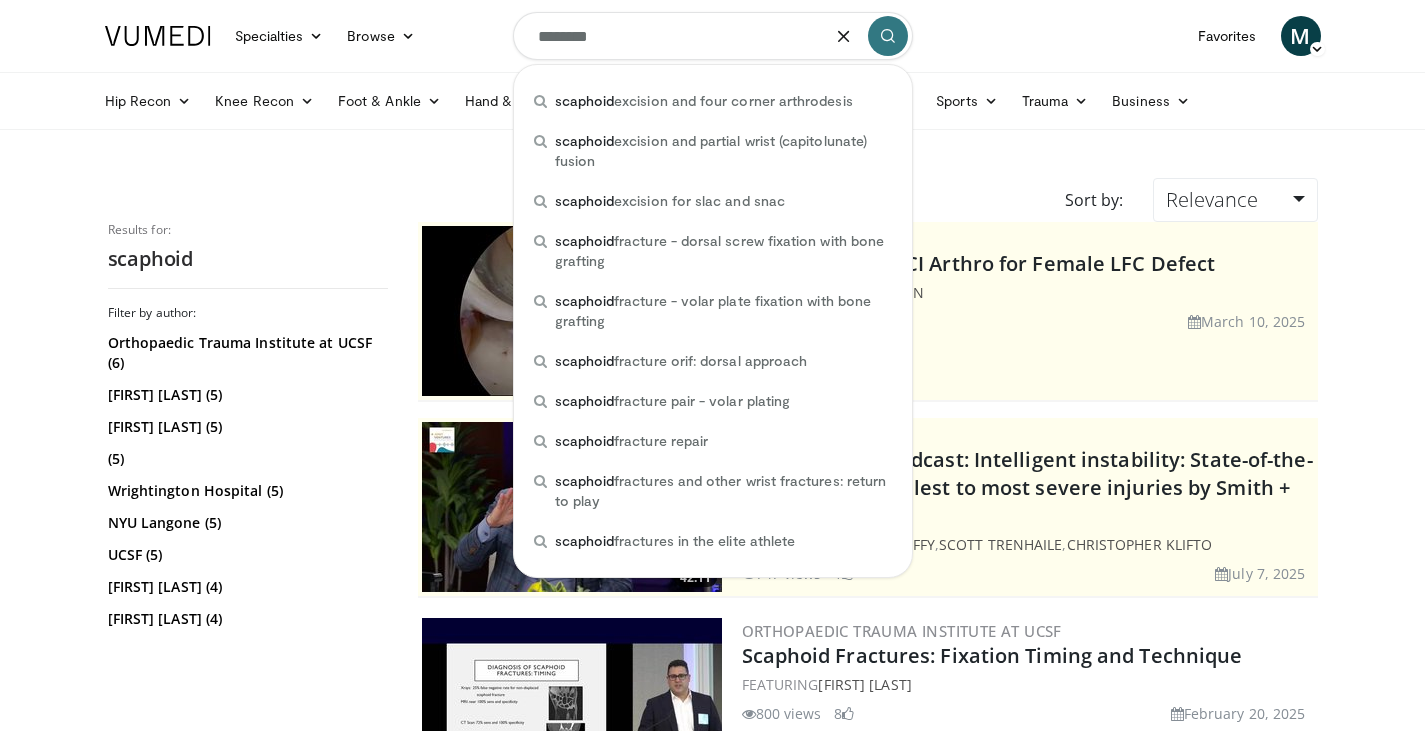 click on "Specialties
Adult & Family Medicine
Allergy, Asthma, Immunology
Anesthesiology
Cardiology
Dental
Dermatology
Endocrinology
Gastroenterology & Hepatology
General Surgery
Hematology & Oncology
Infectious Disease
Nephrology
Neurology
Neurosurgery
Obstetrics & Gynecology
Ophthalmology
Oral Maxillofacial
Orthopaedics
Otolaryngology
Pediatrics
Plastic Surgery
Podiatry
Psychiatry
Pulmonology
Radiation Oncology
Radiology
Rheumatology
Urology" at bounding box center [712, 2883] 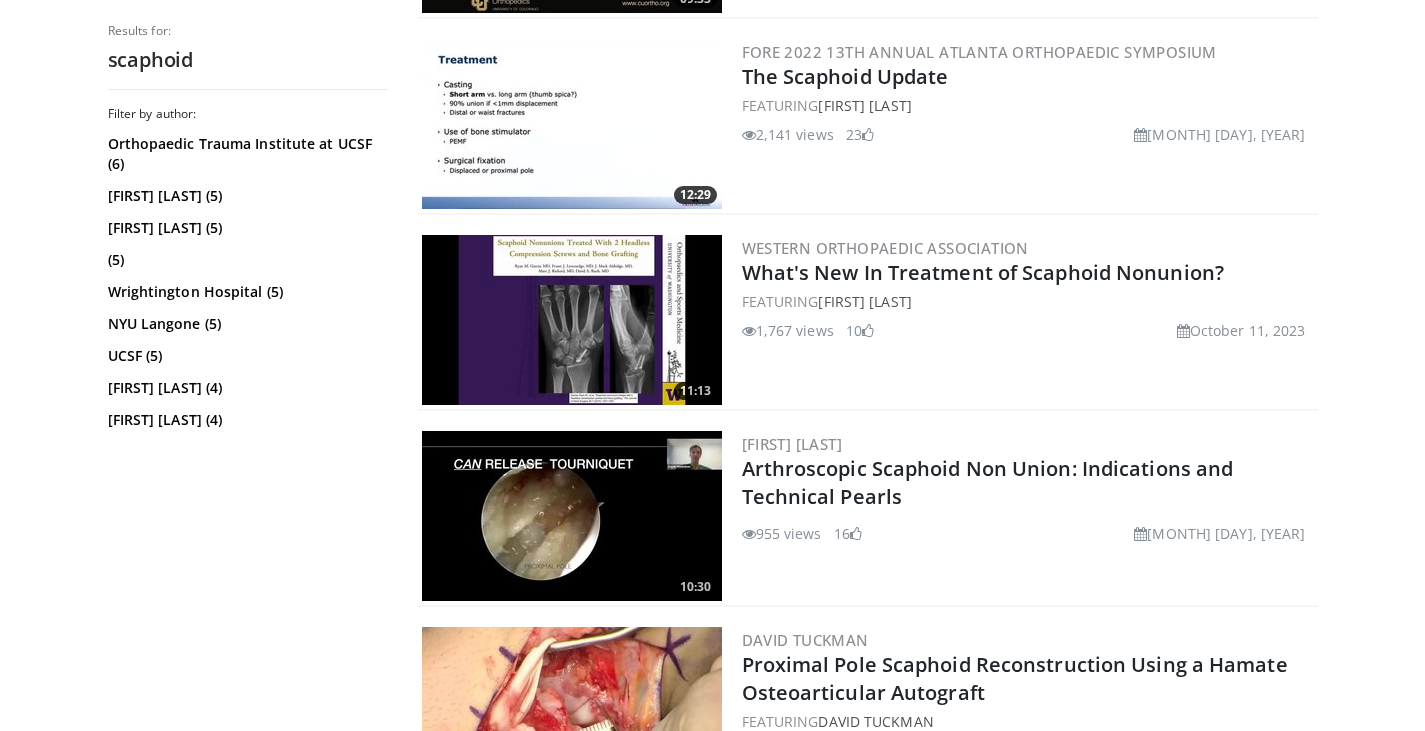 scroll, scrollTop: 1600, scrollLeft: 0, axis: vertical 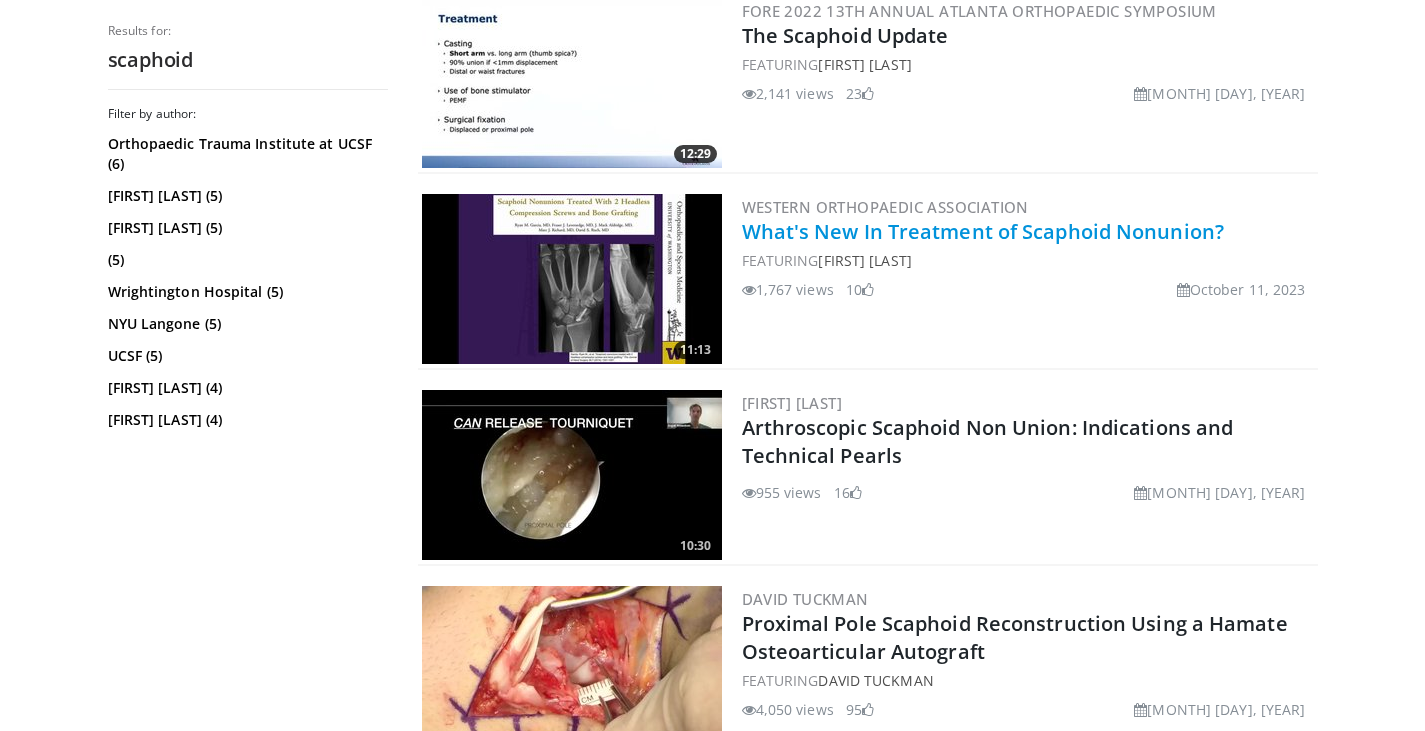 click on "What's New In Treatment of Scaphoid Nonunion?" at bounding box center (983, 231) 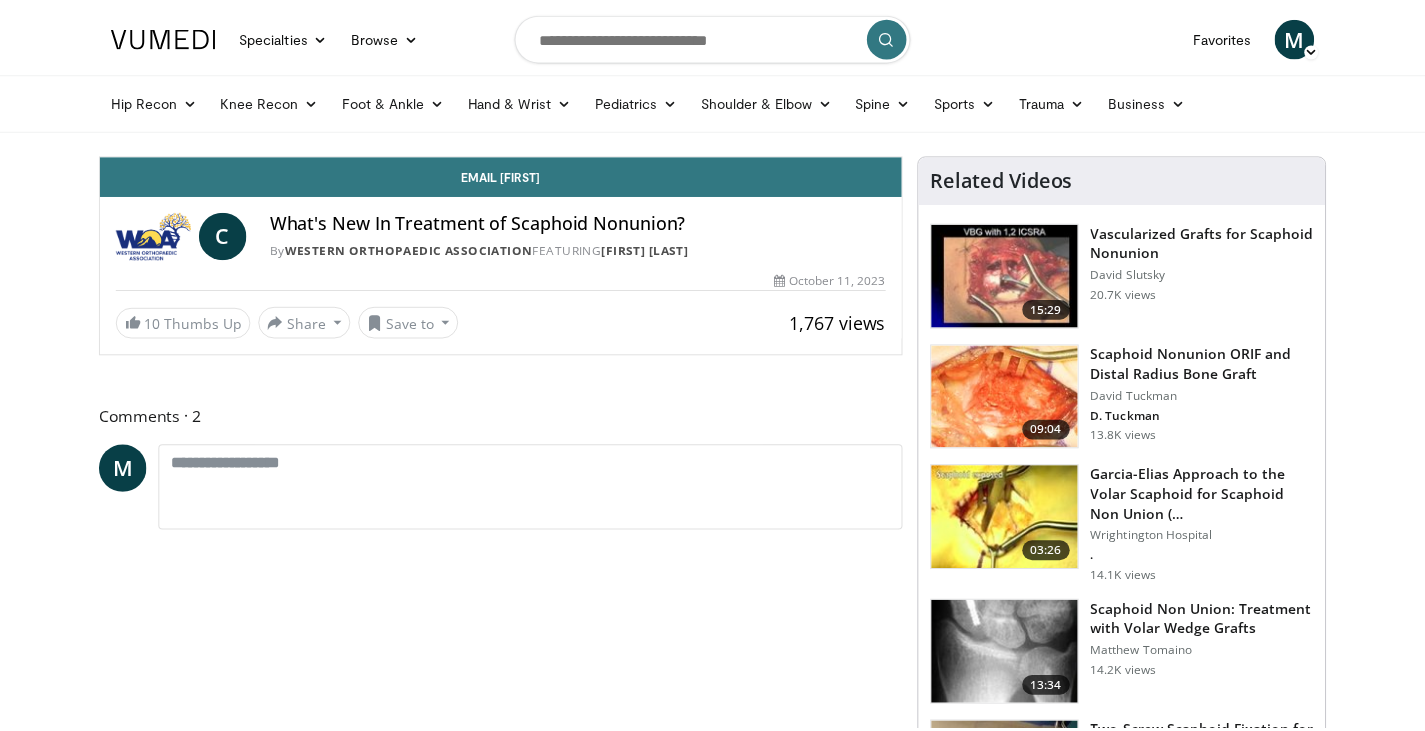 scroll, scrollTop: 0, scrollLeft: 0, axis: both 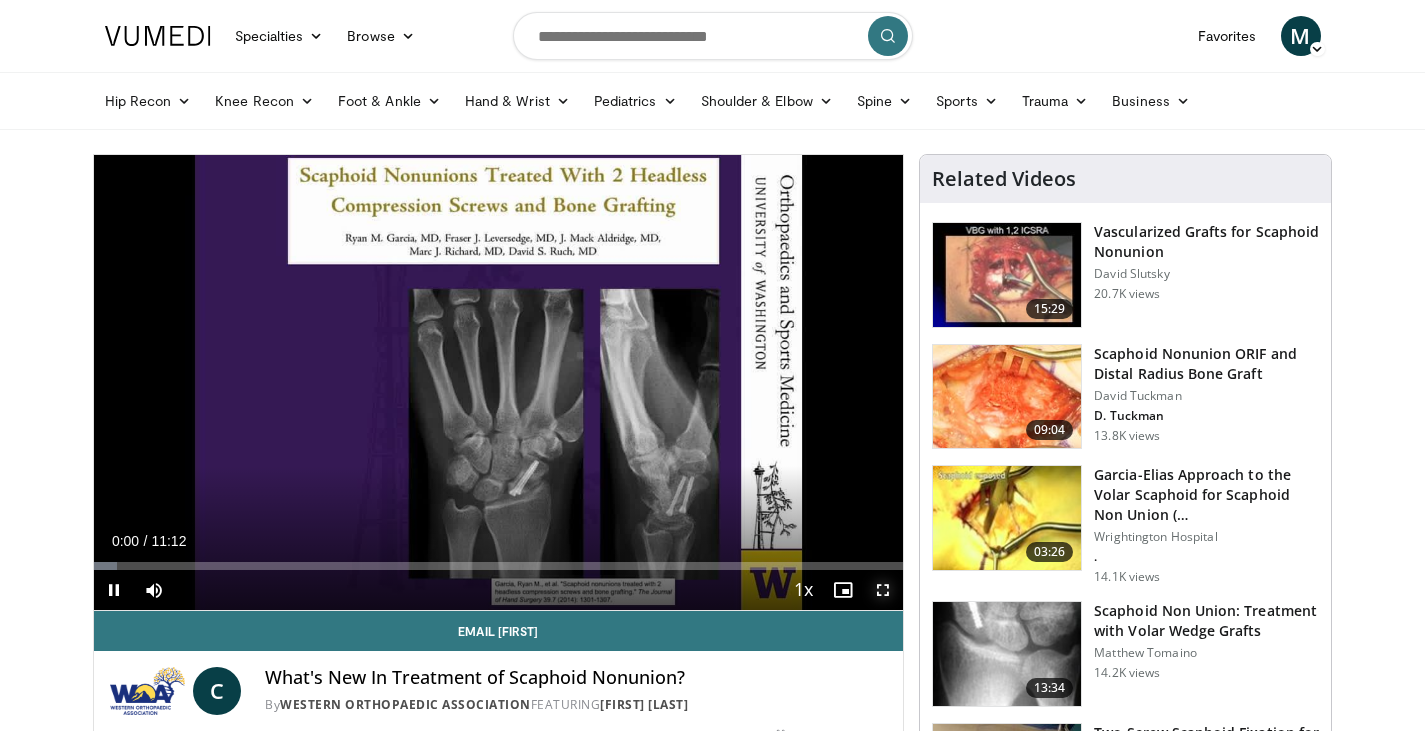 click at bounding box center (883, 590) 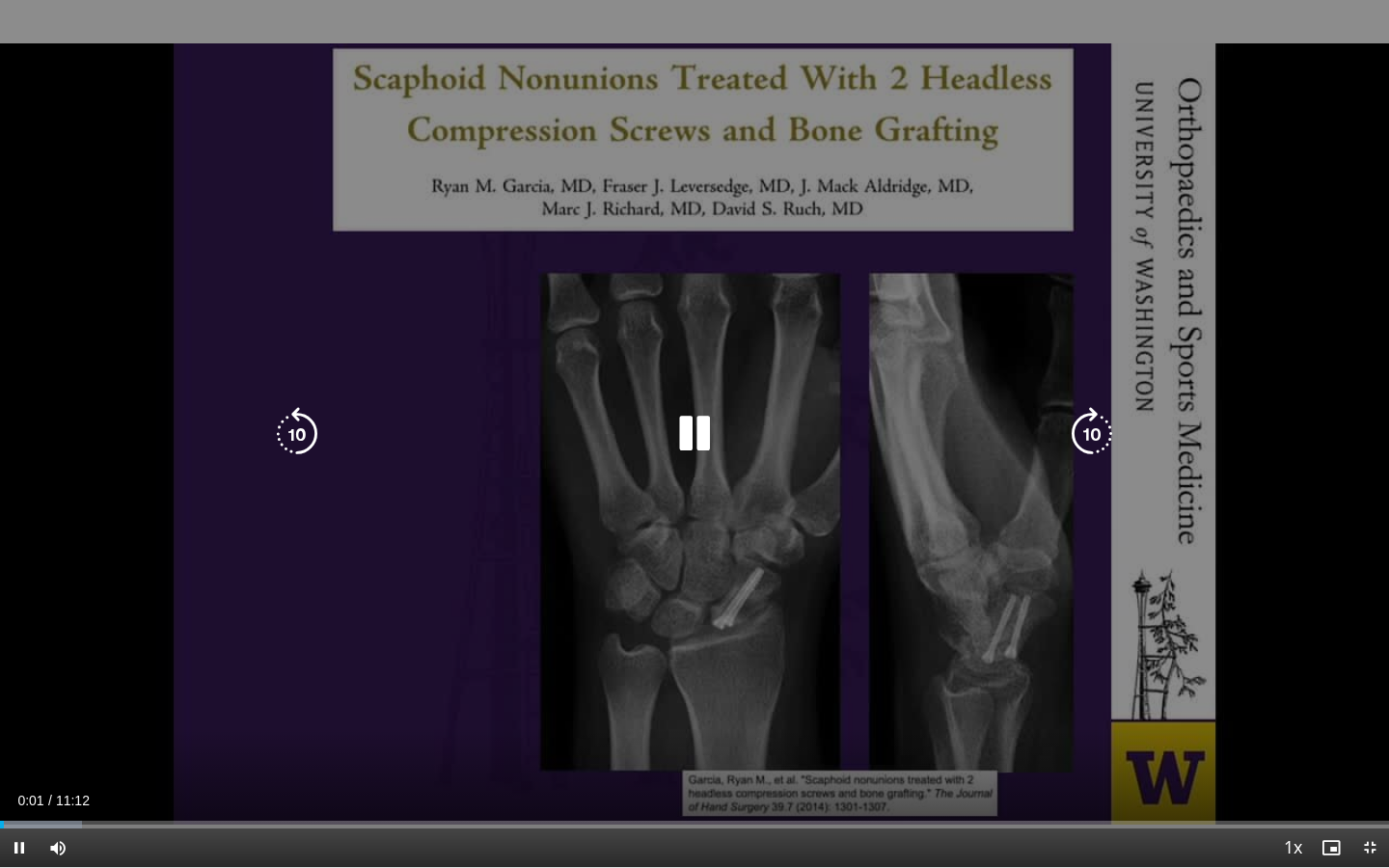 click on "10 seconds
Tap to unmute" at bounding box center (694, 433) 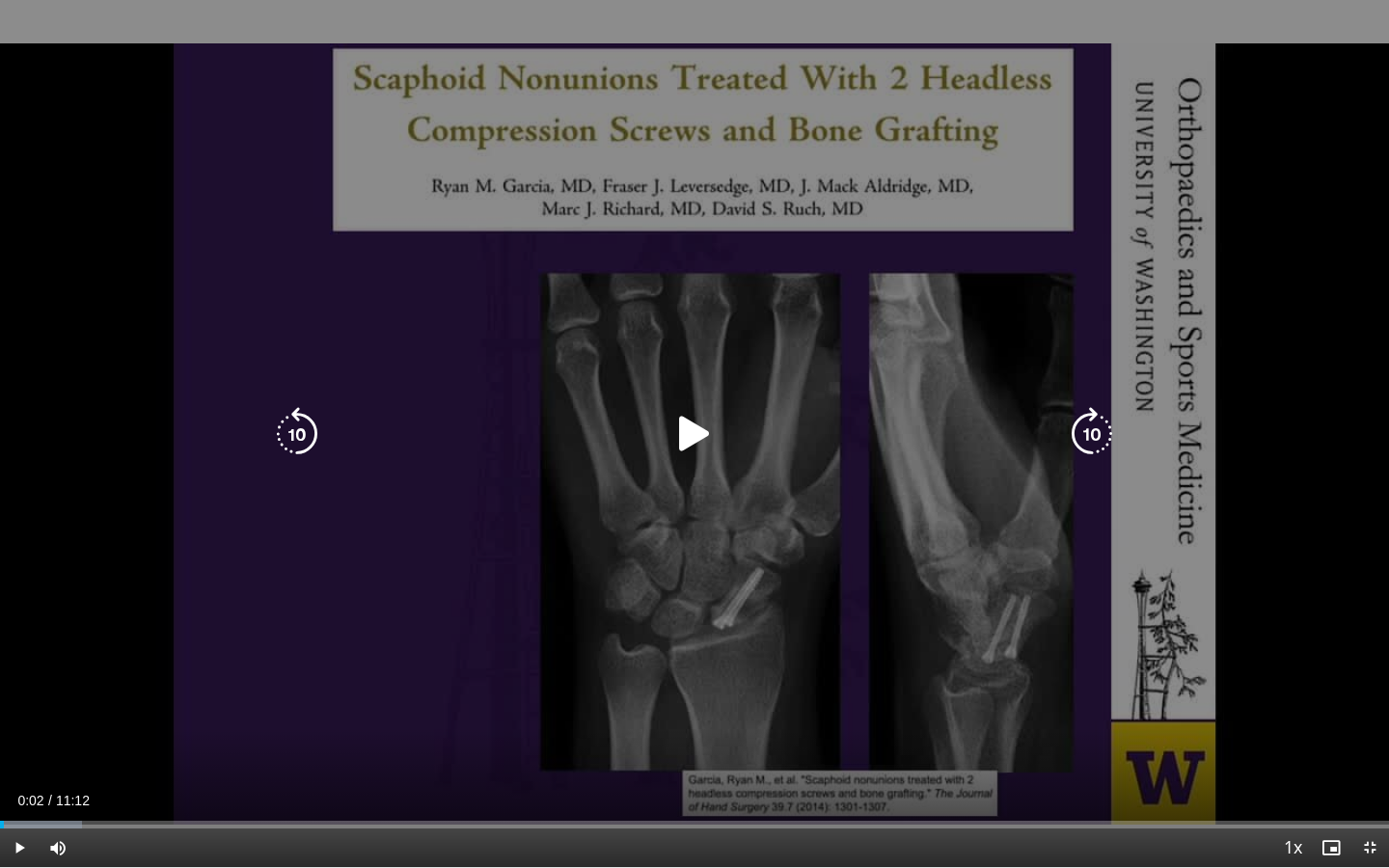 click on "10 seconds
Tap to unmute" at bounding box center (694, 433) 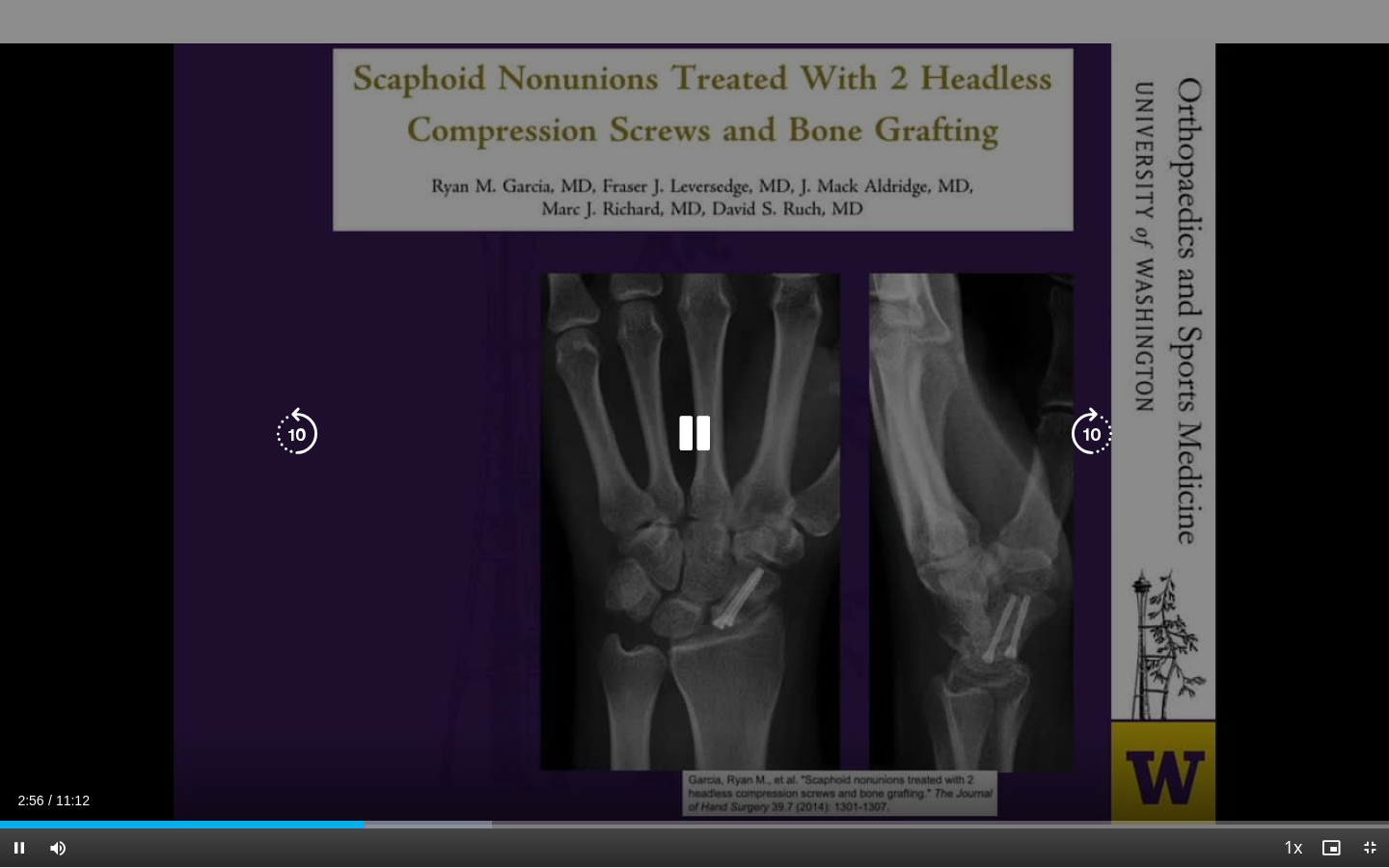 click at bounding box center [694, 434] 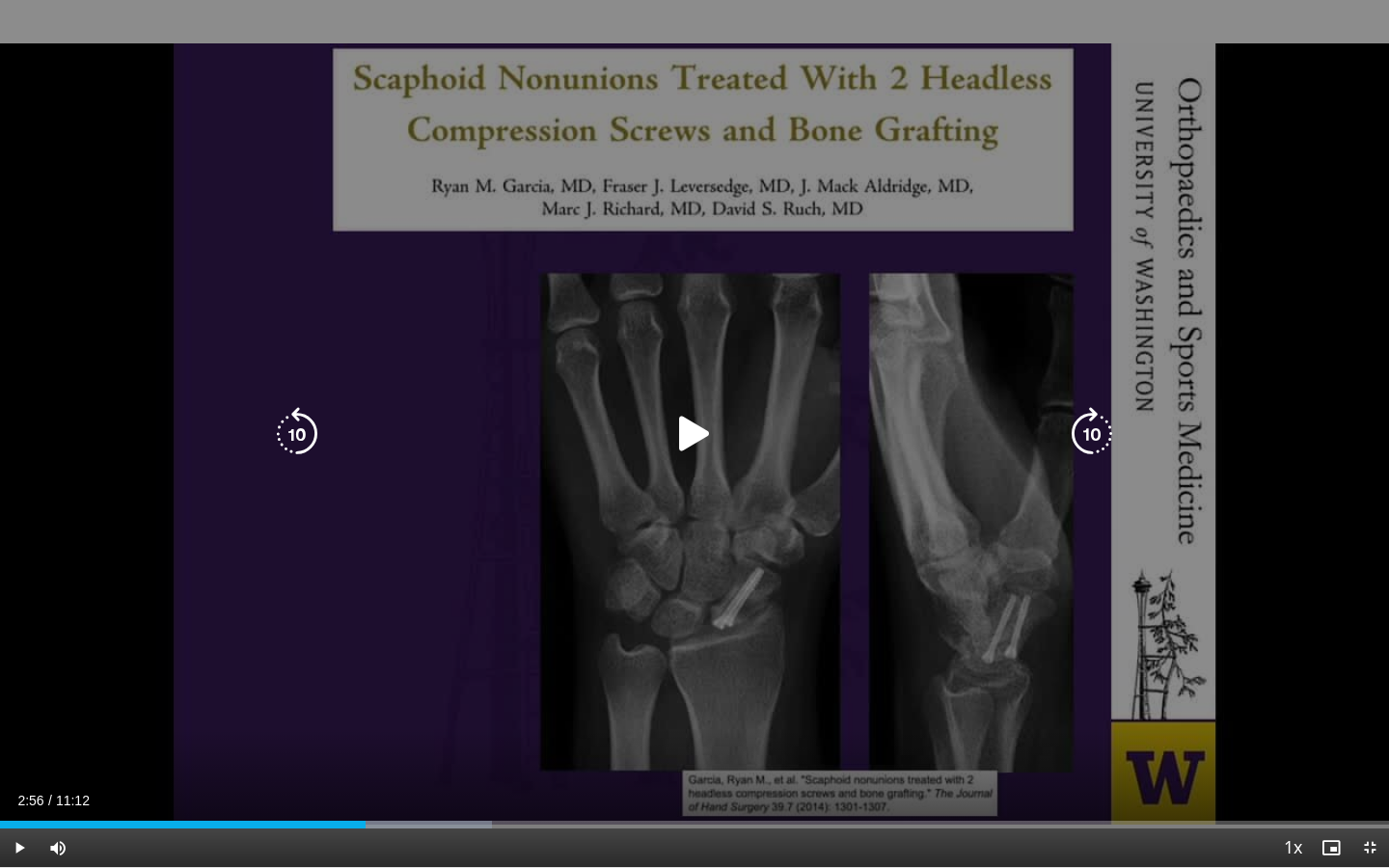 click on "10 seconds
Tap to unmute" at bounding box center [694, 433] 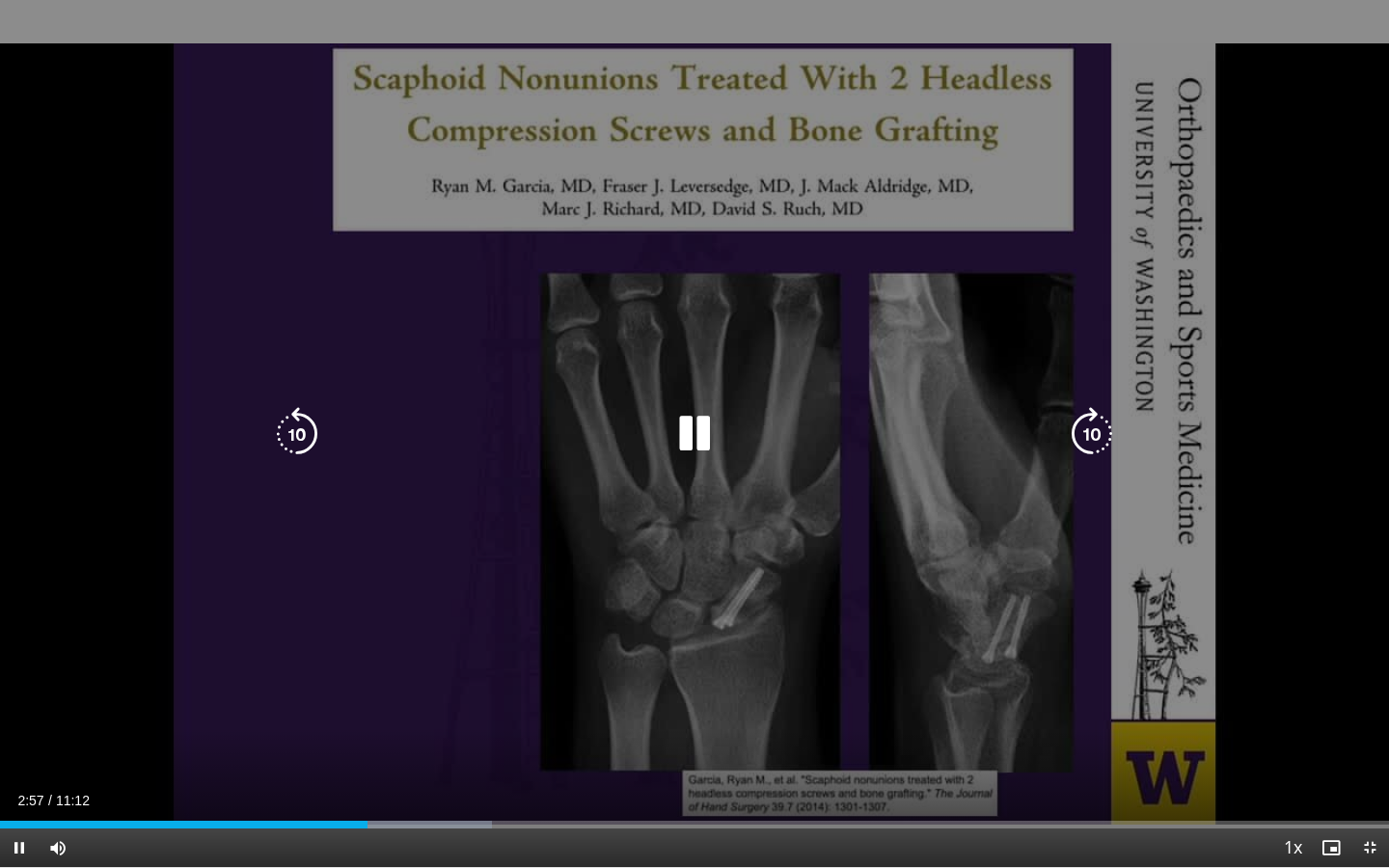 click on "10 seconds
Tap to unmute" at bounding box center [694, 433] 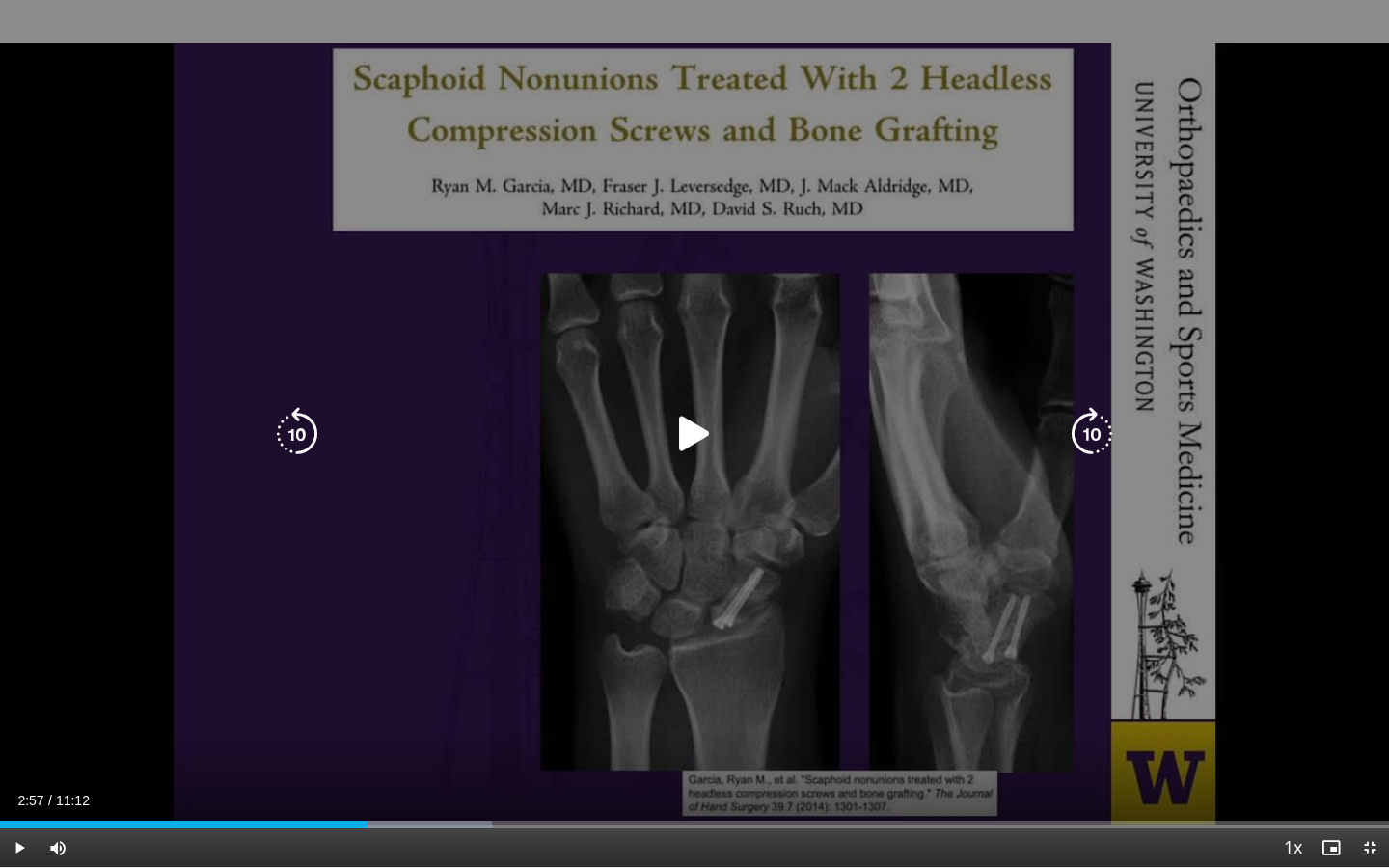 click at bounding box center (694, 434) 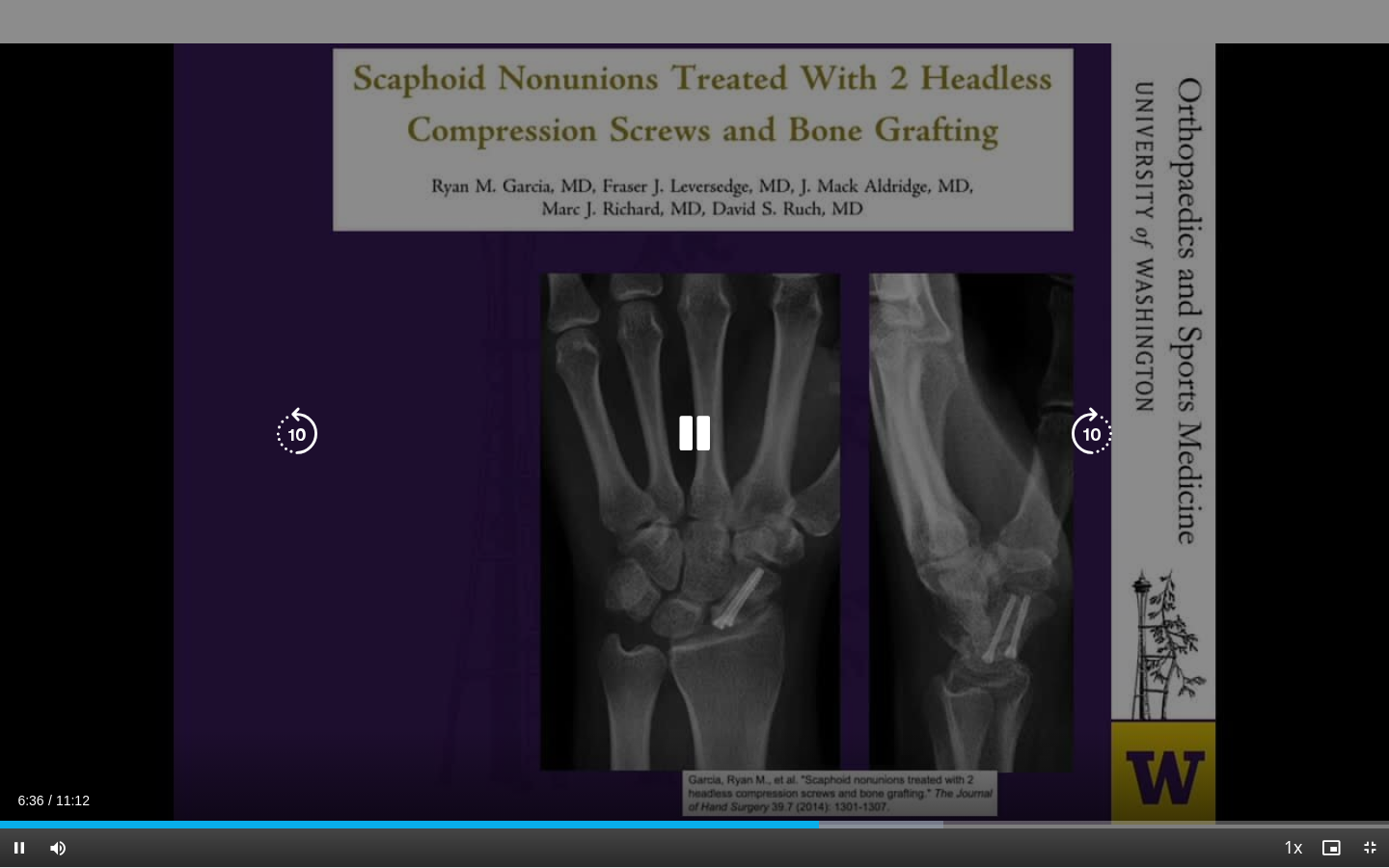 click at bounding box center (694, 434) 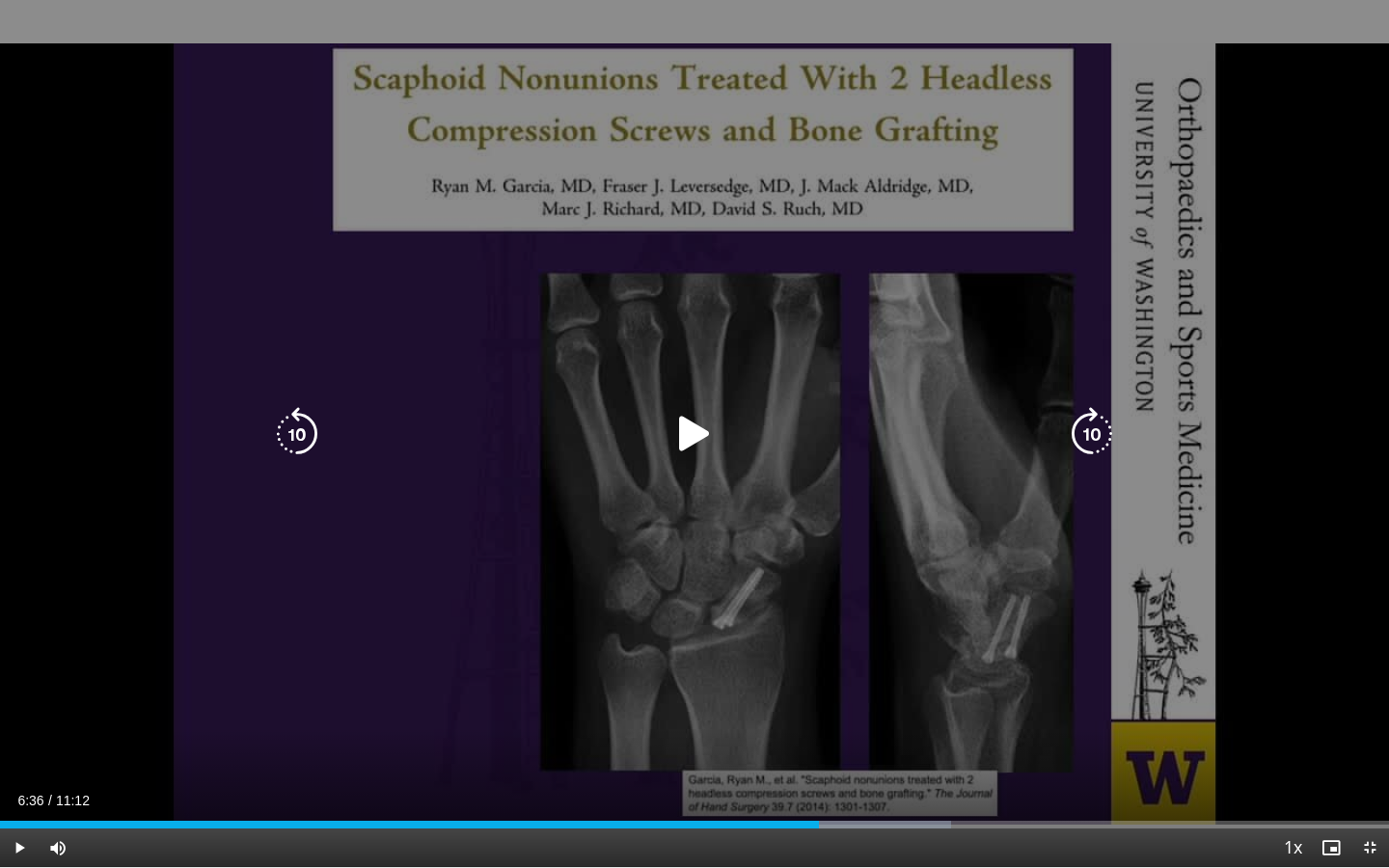 click at bounding box center [694, 434] 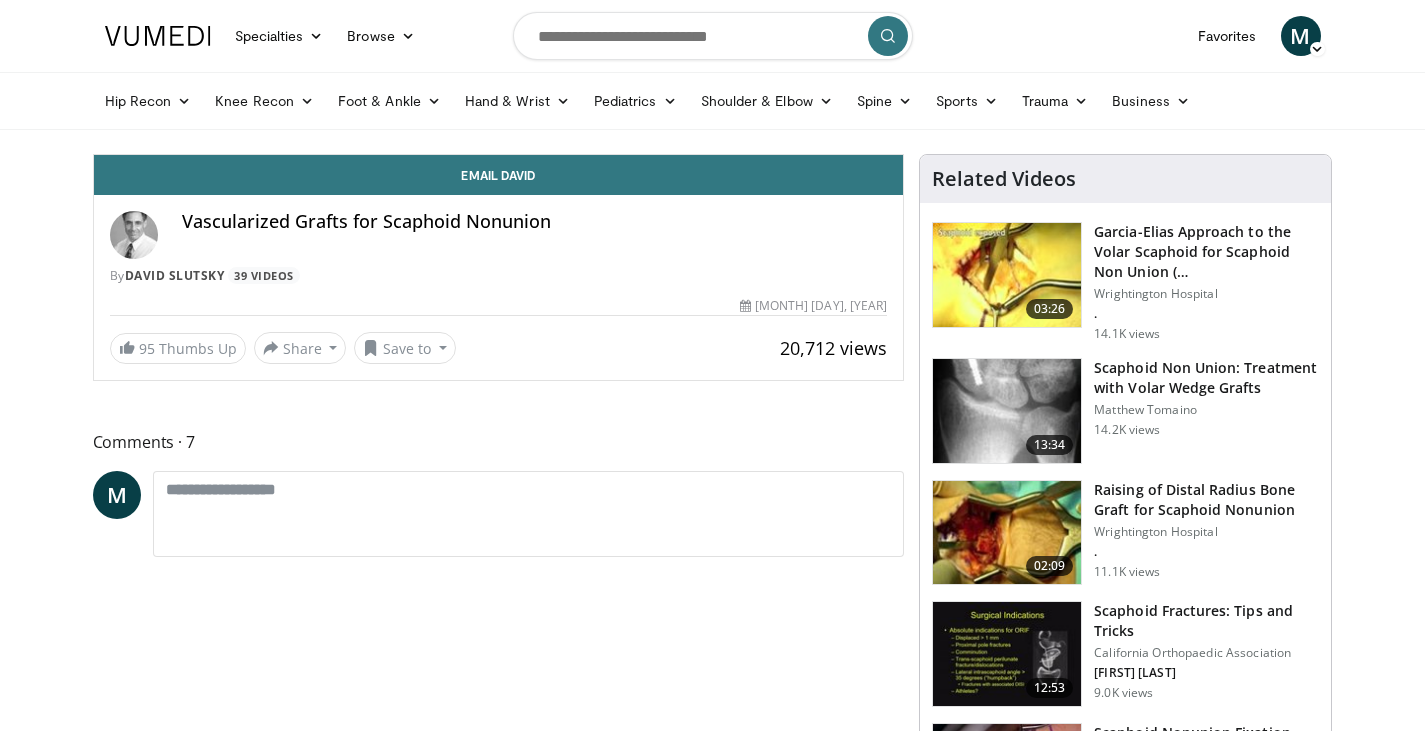 scroll, scrollTop: 0, scrollLeft: 0, axis: both 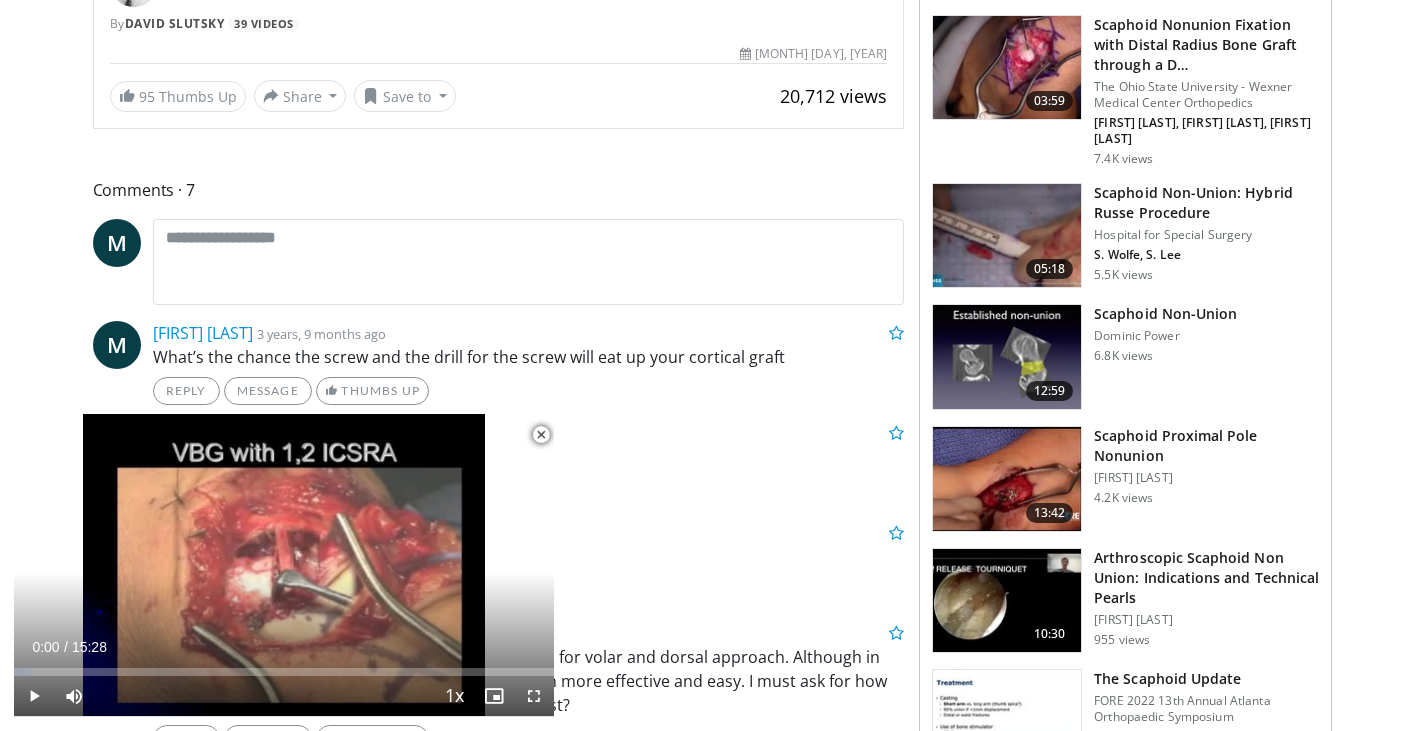 click at bounding box center (1007, 357) 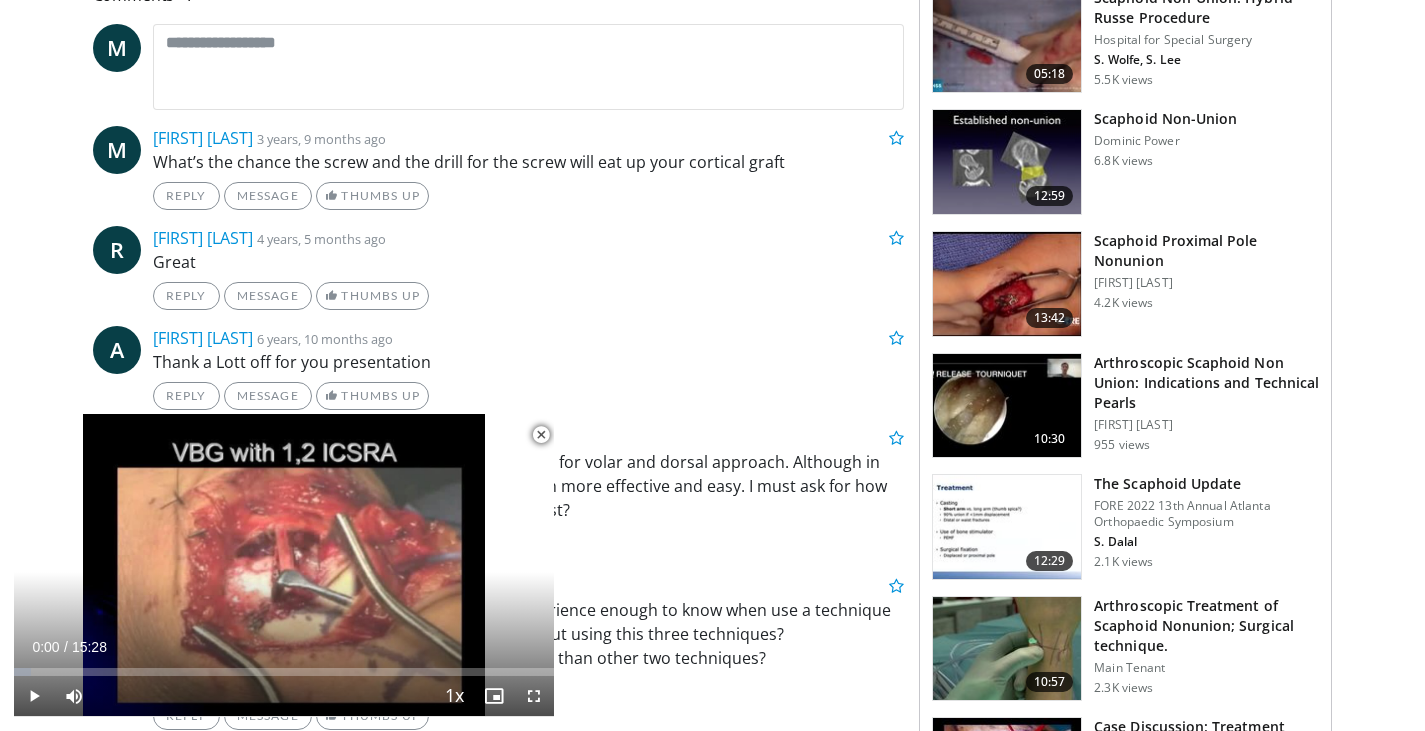 scroll, scrollTop: 916, scrollLeft: 0, axis: vertical 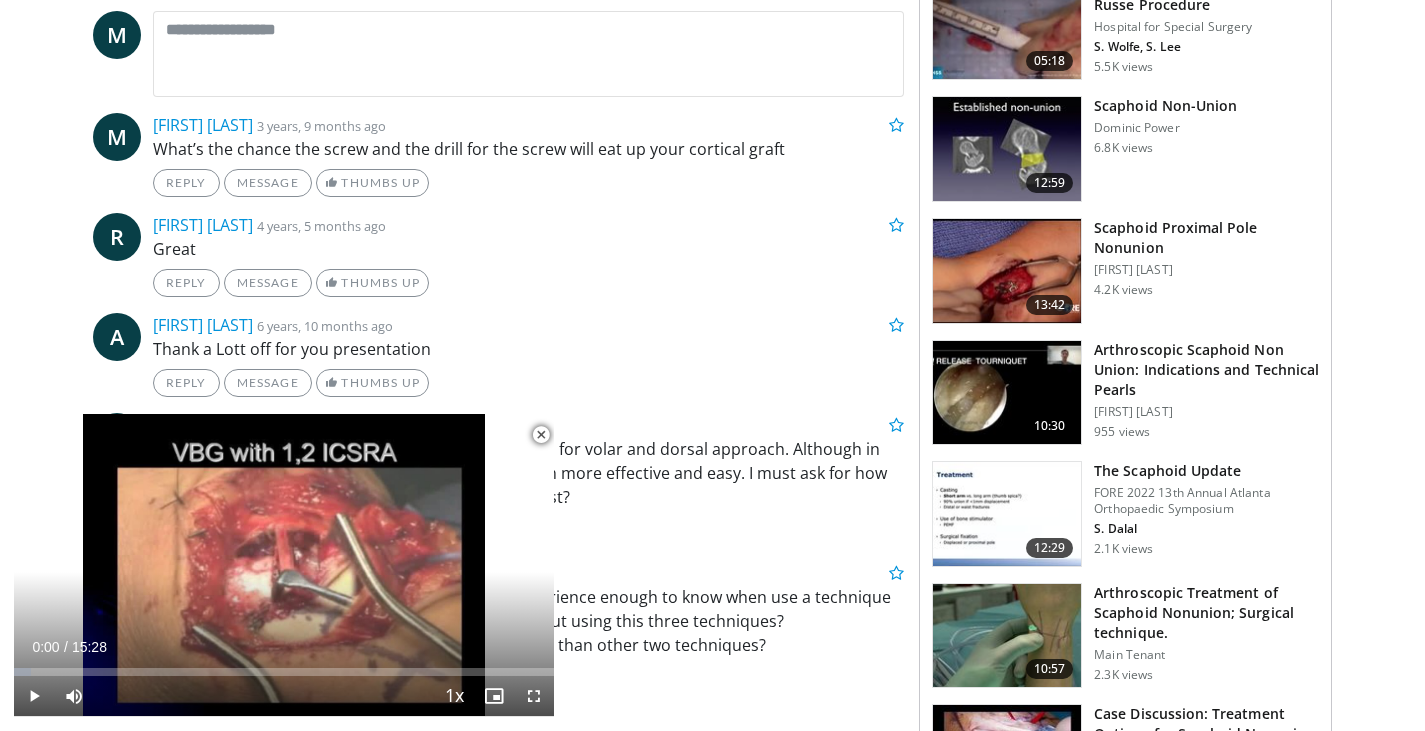click at bounding box center (541, 435) 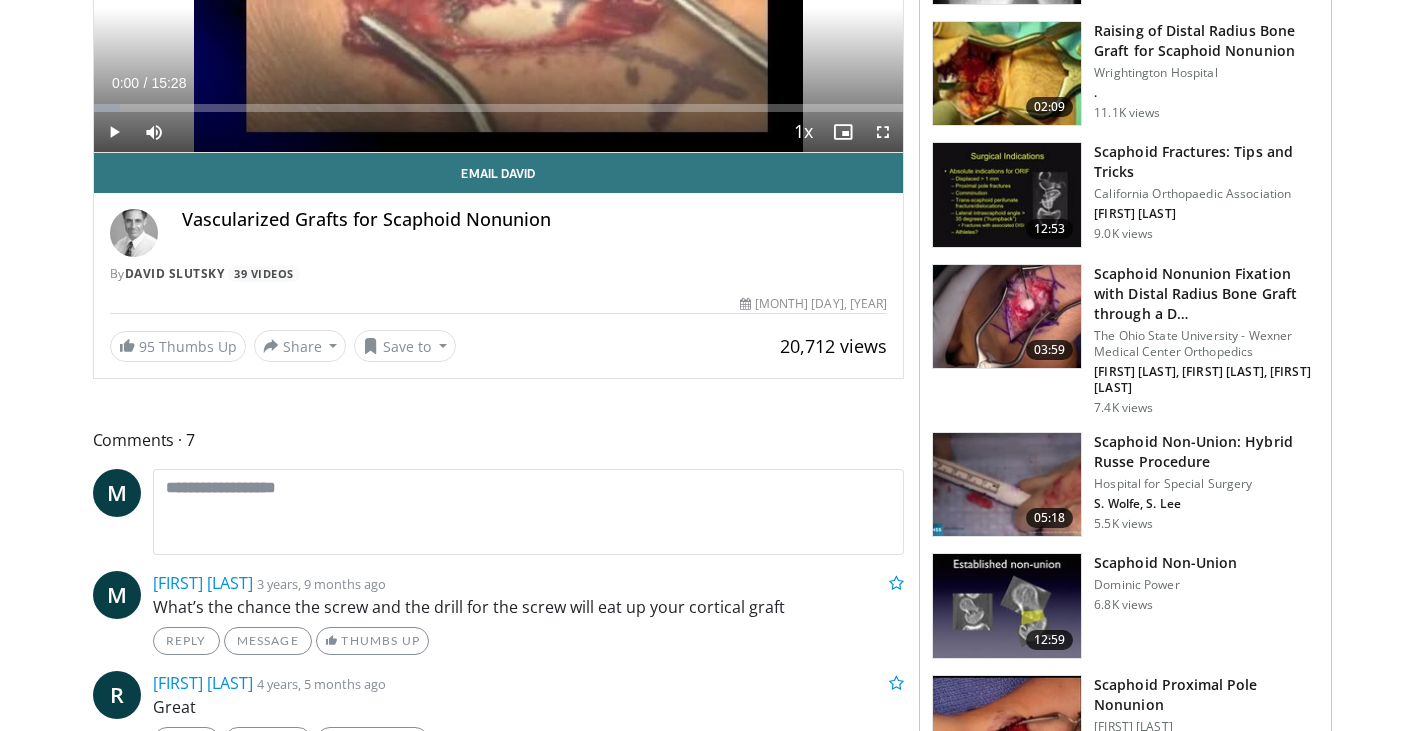 click at bounding box center (1007, 485) 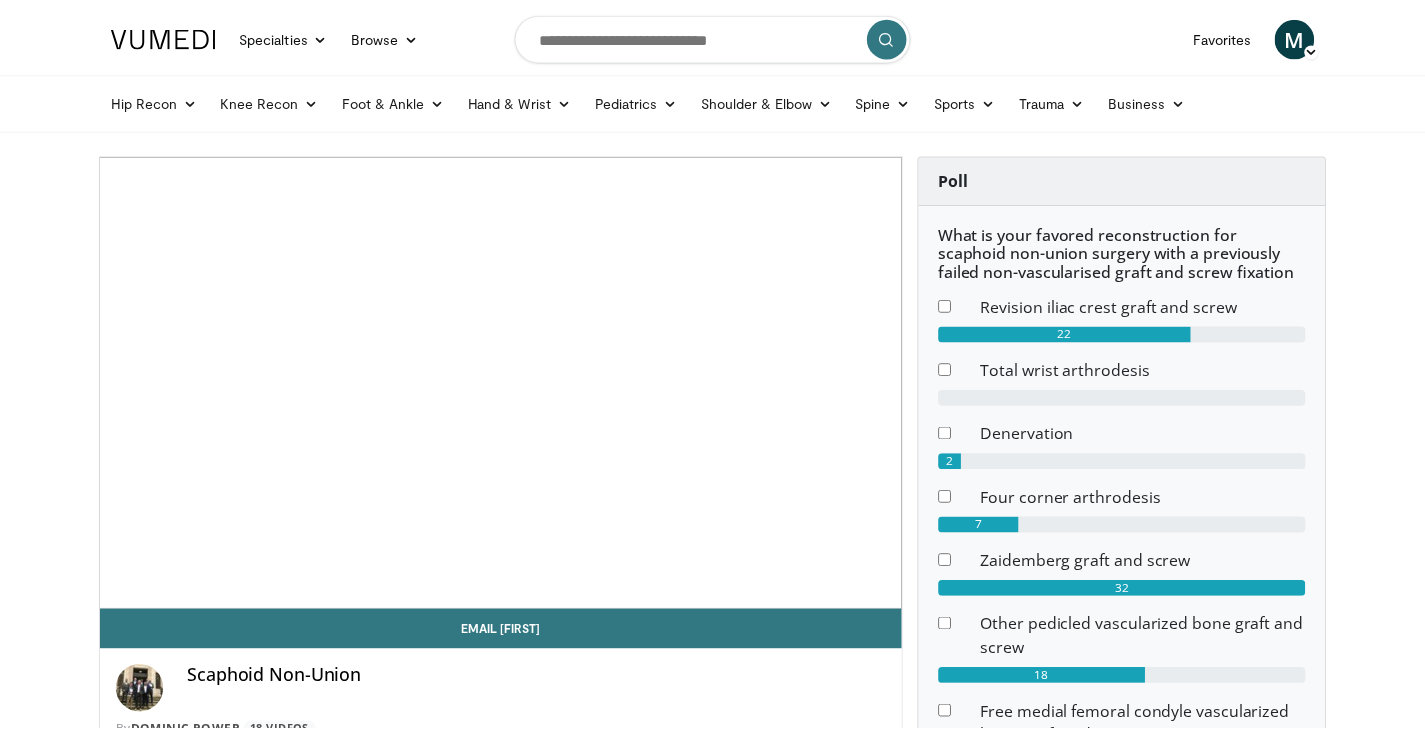 scroll, scrollTop: 0, scrollLeft: 0, axis: both 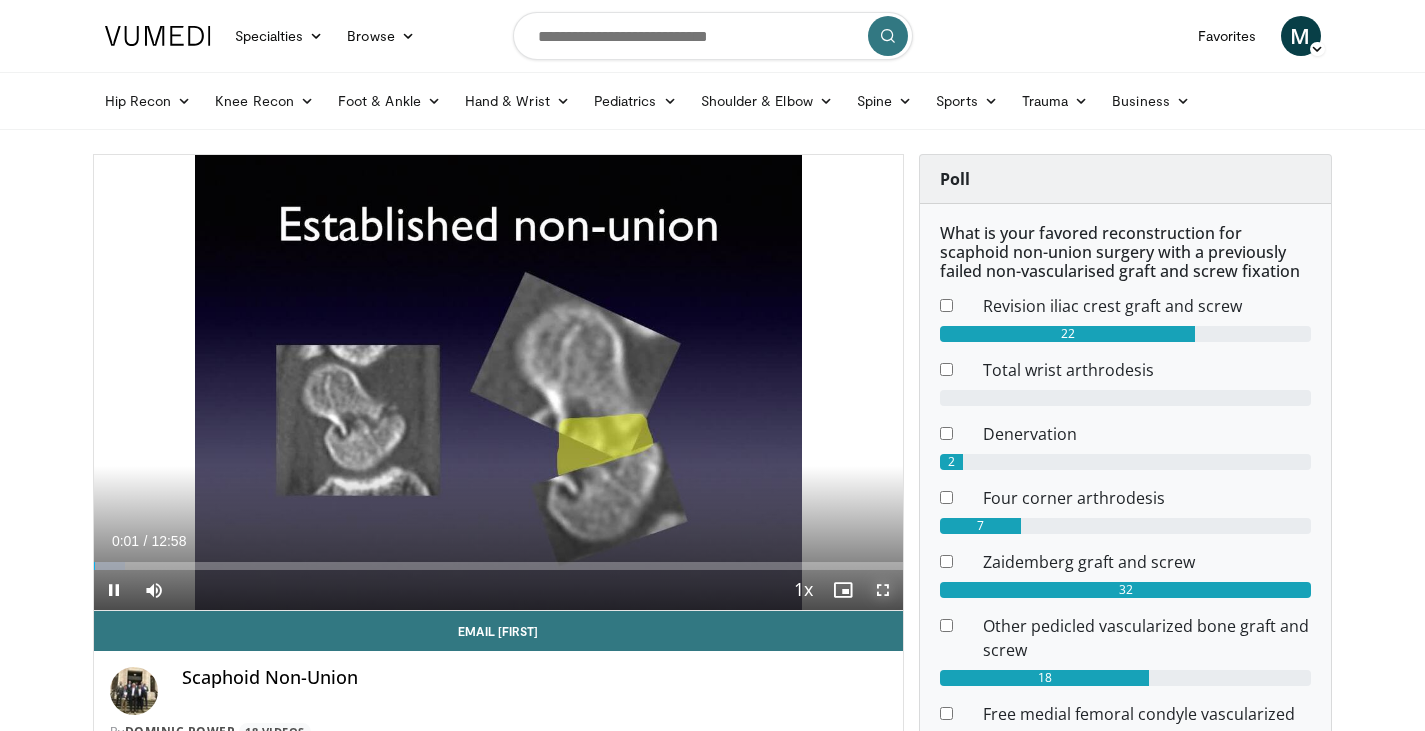 click at bounding box center (883, 590) 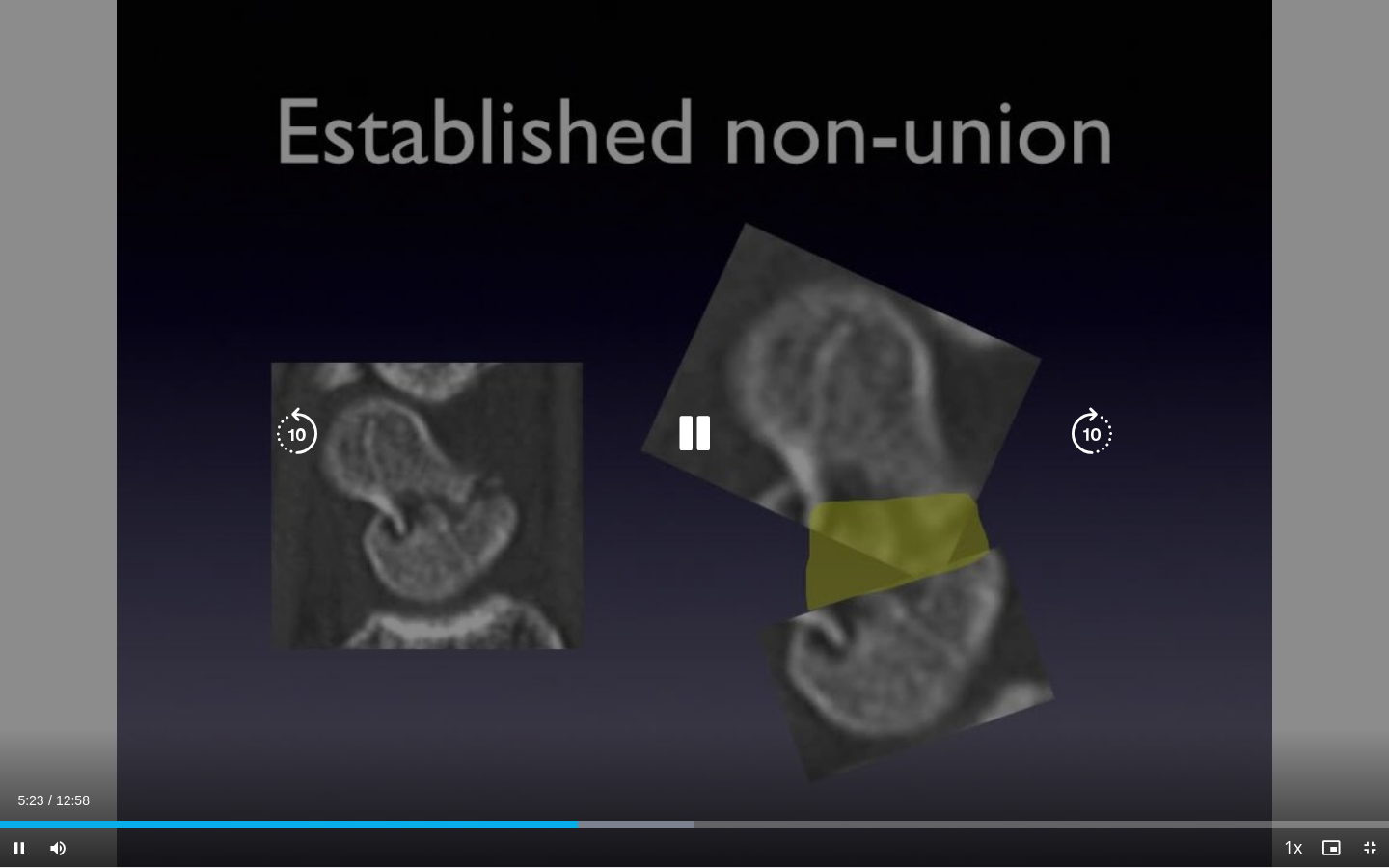 click at bounding box center (694, 434) 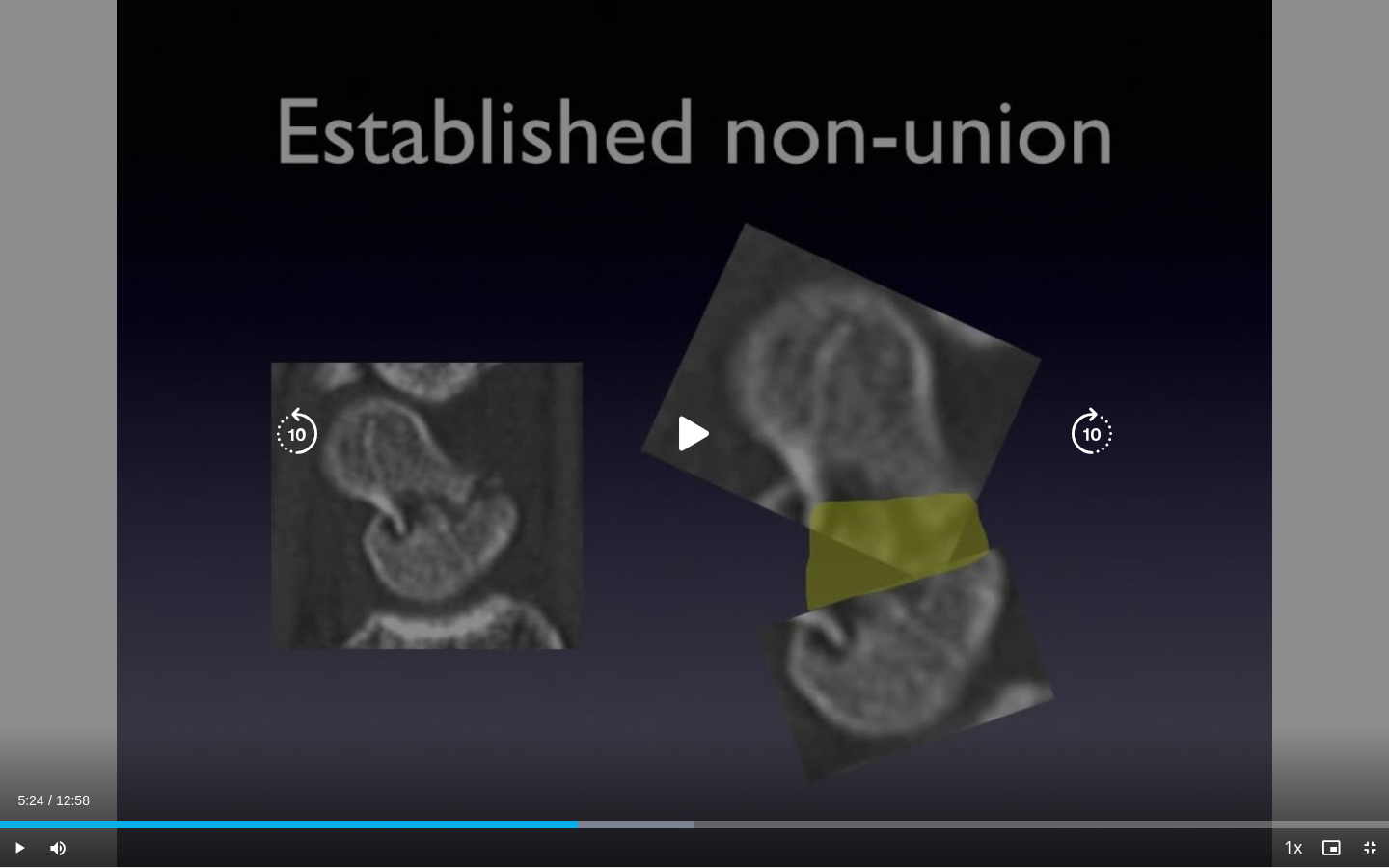 click at bounding box center [694, 434] 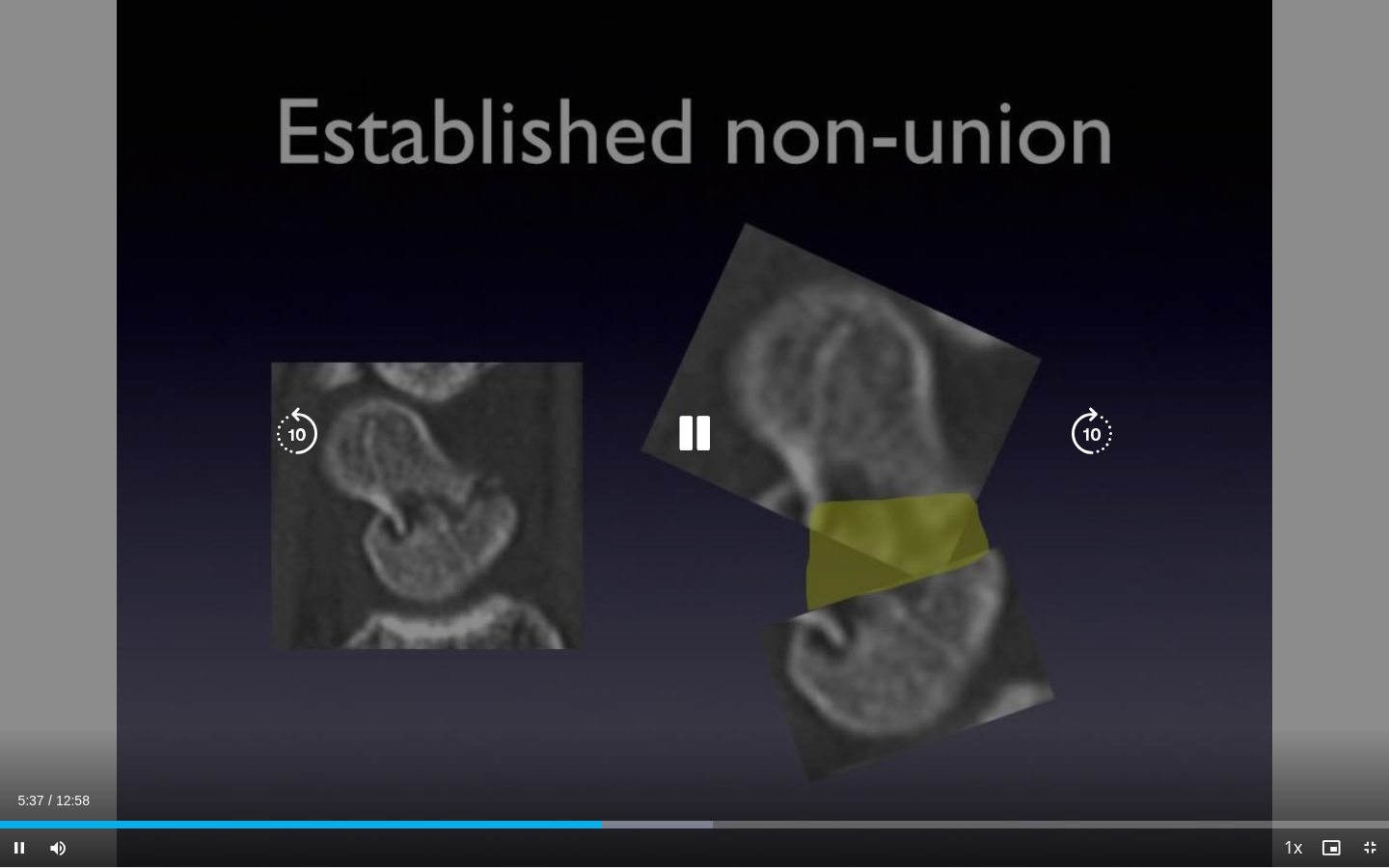 click on "10 seconds
Tap to unmute" at bounding box center (694, 433) 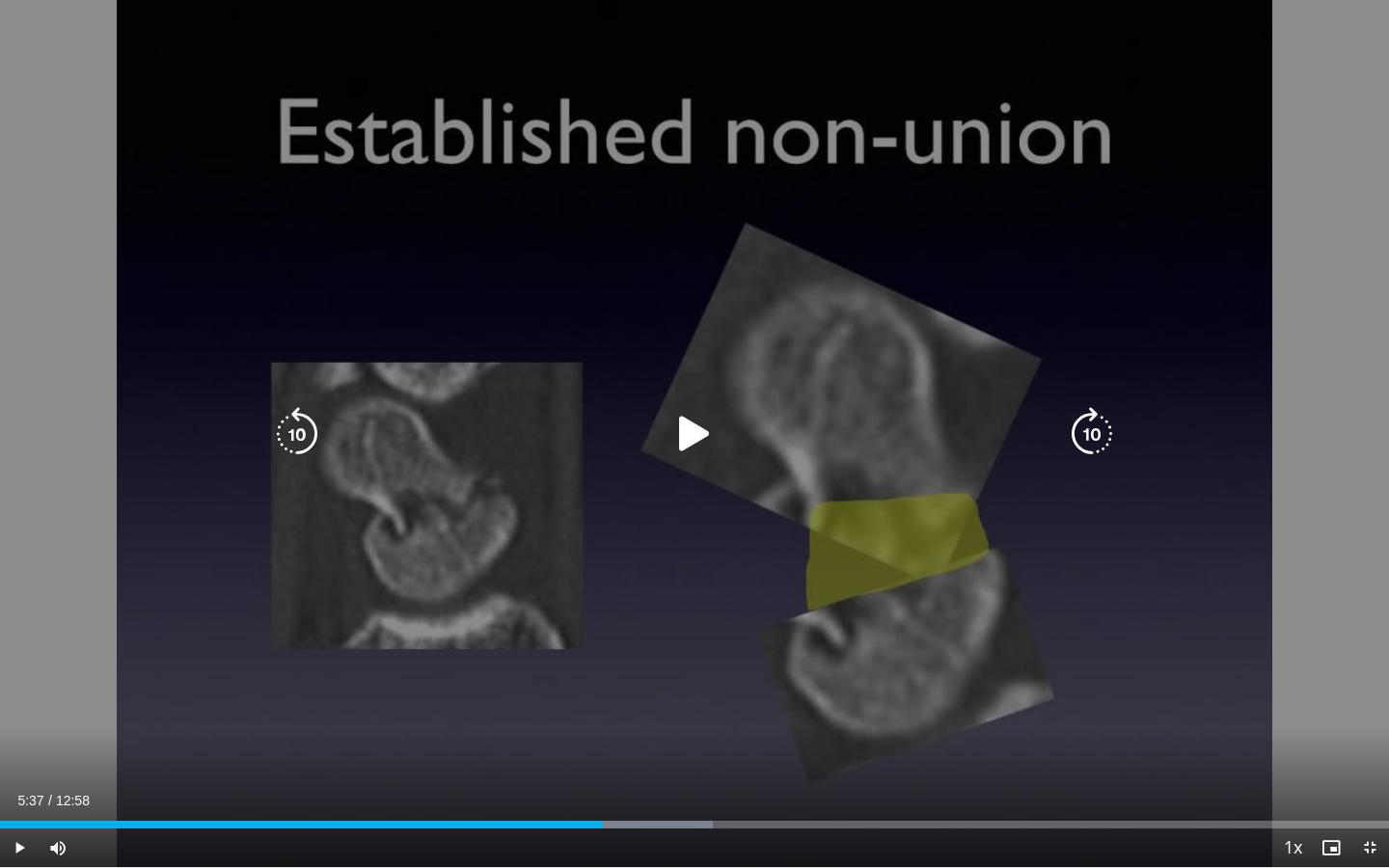 click on "10 seconds
Tap to unmute" at bounding box center [694, 433] 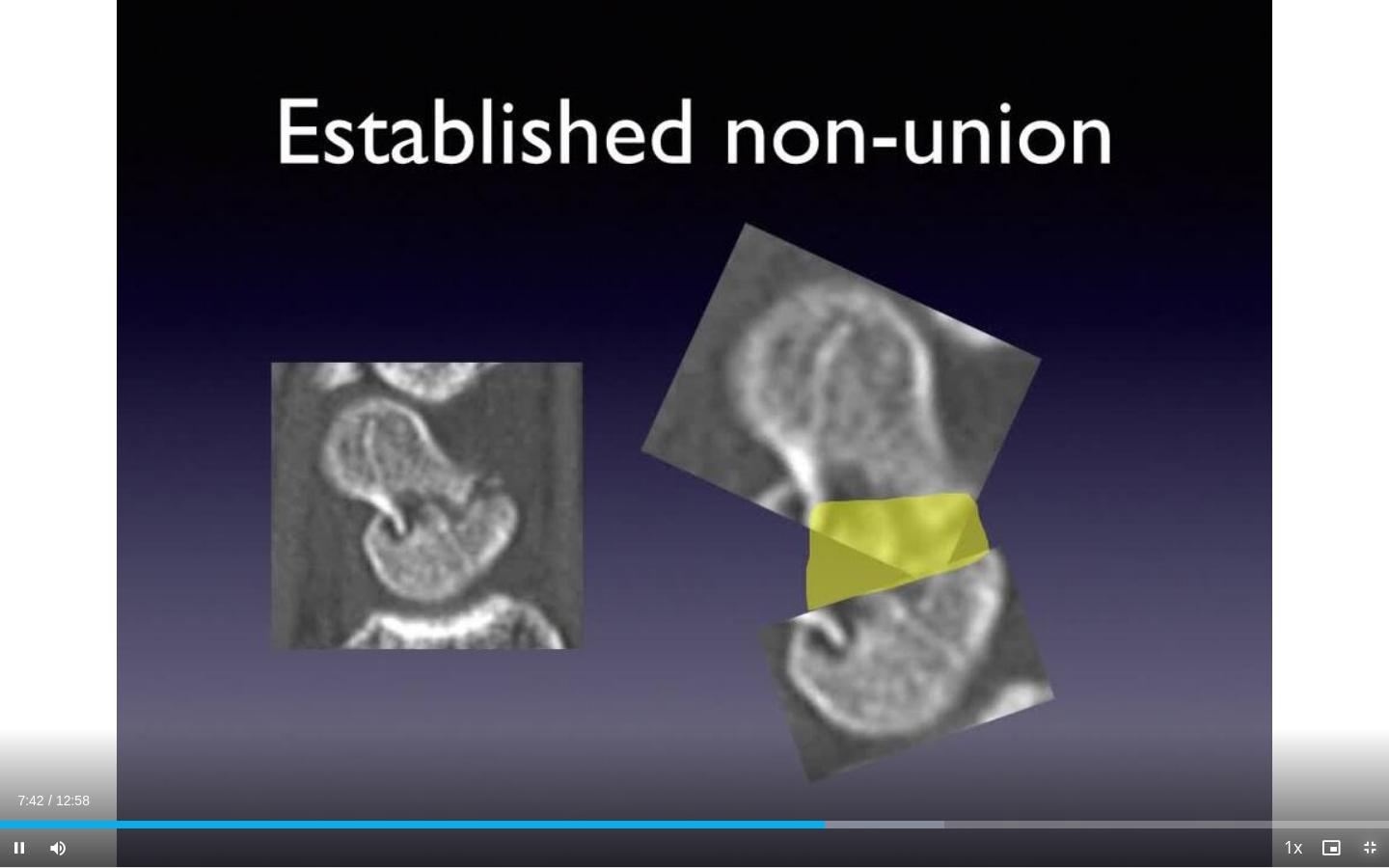 click at bounding box center (1370, 848) 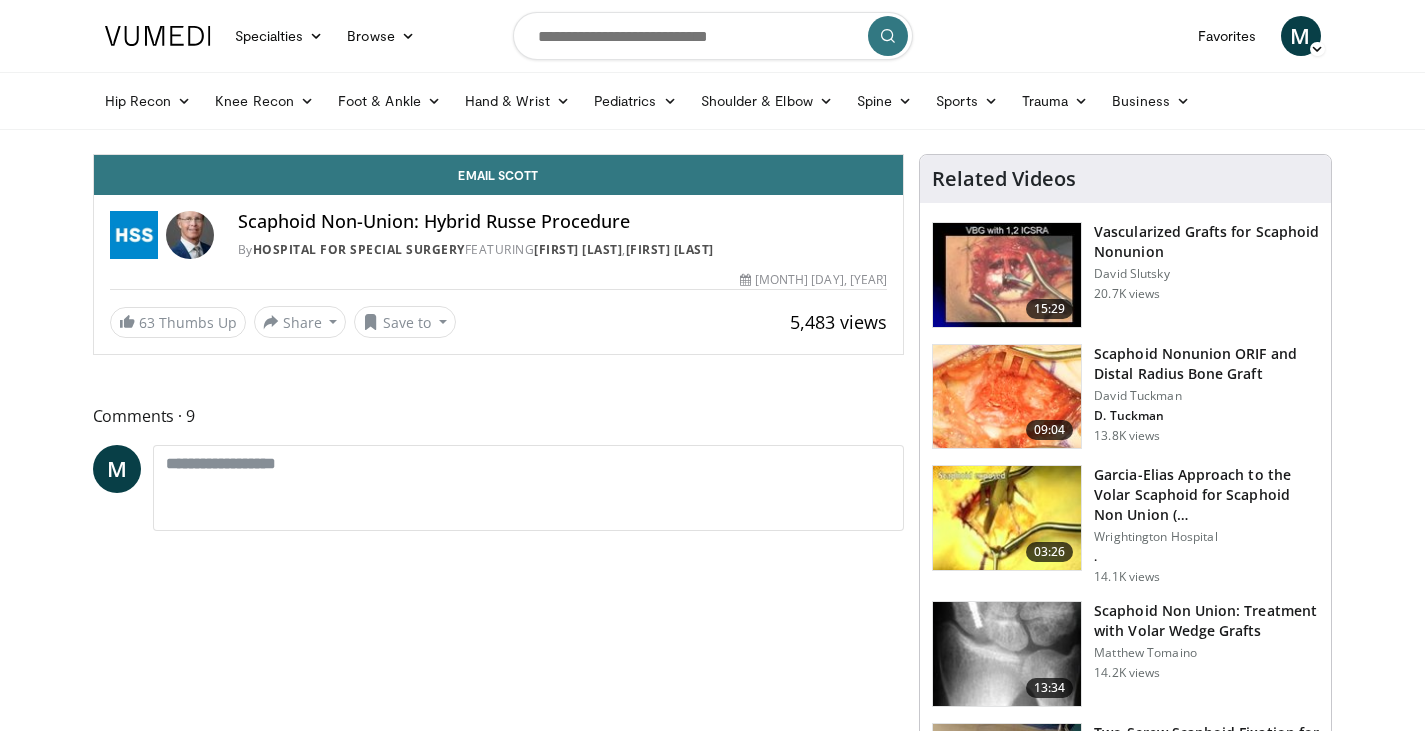 scroll, scrollTop: 0, scrollLeft: 0, axis: both 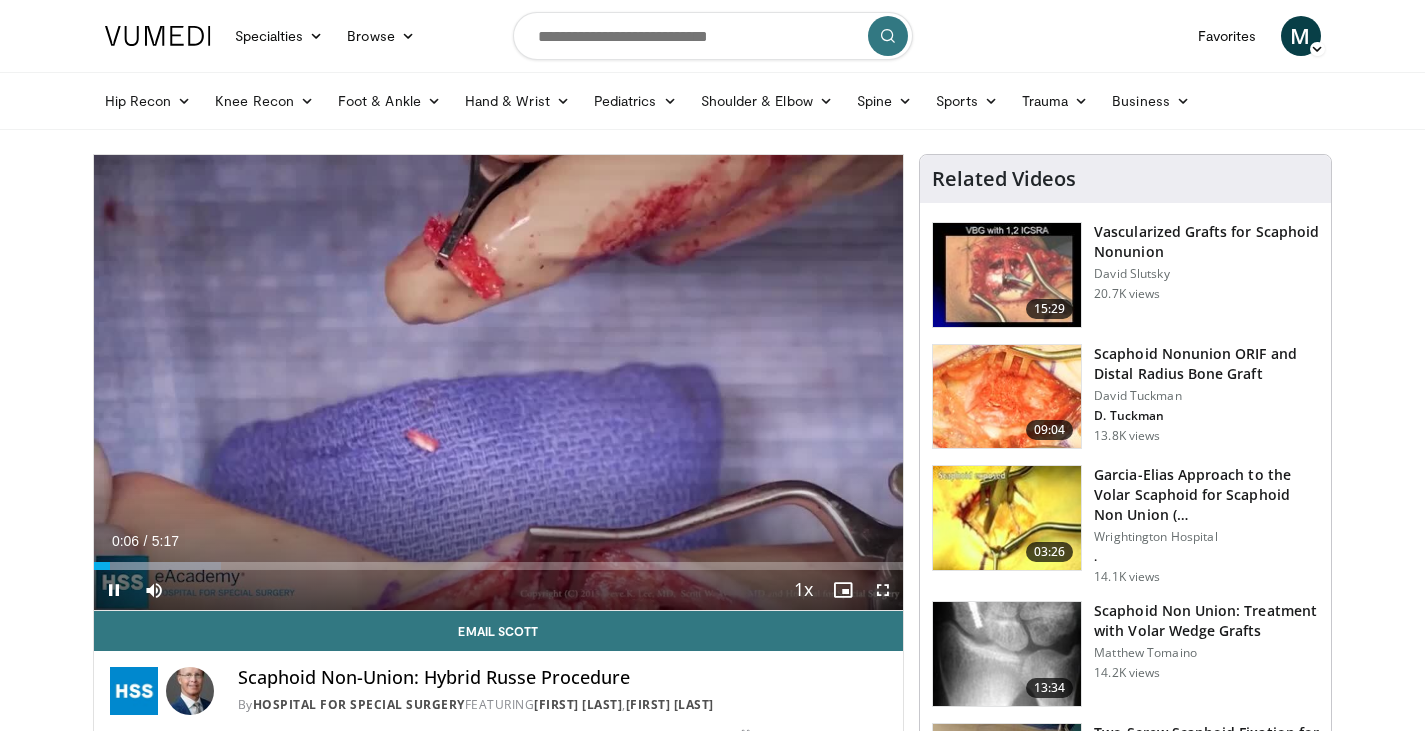 click at bounding box center (883, 590) 